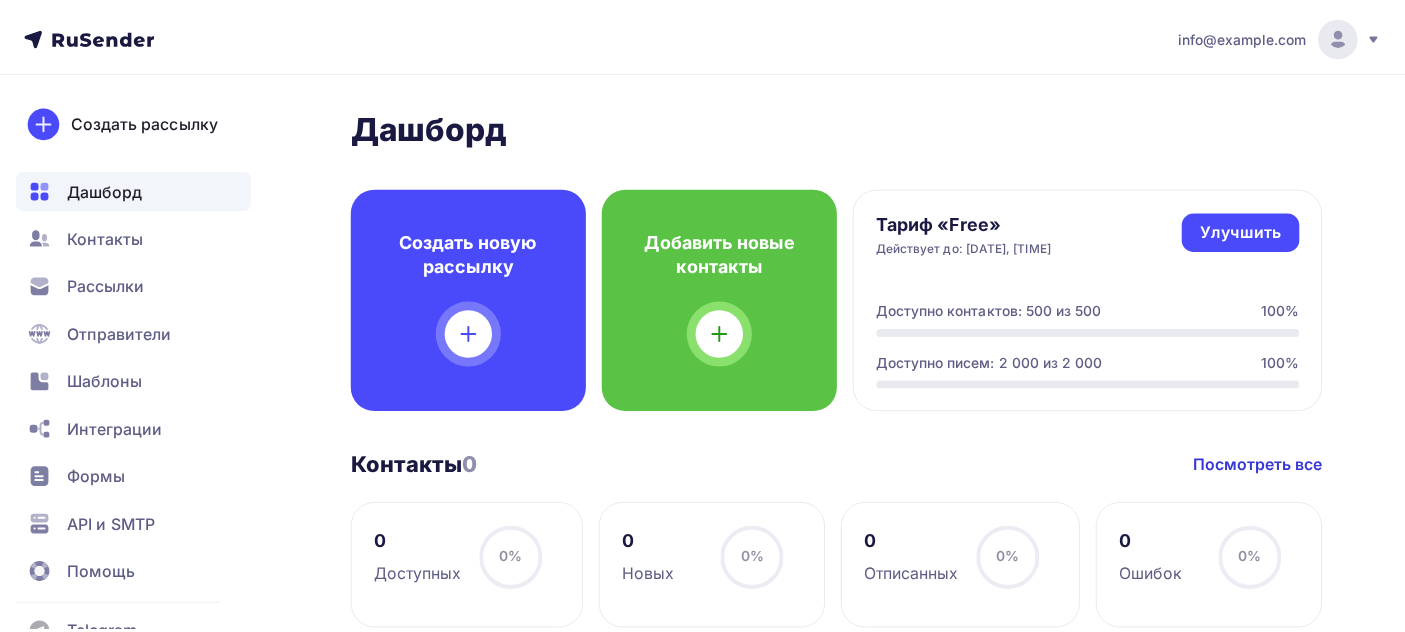 scroll, scrollTop: 0, scrollLeft: 0, axis: both 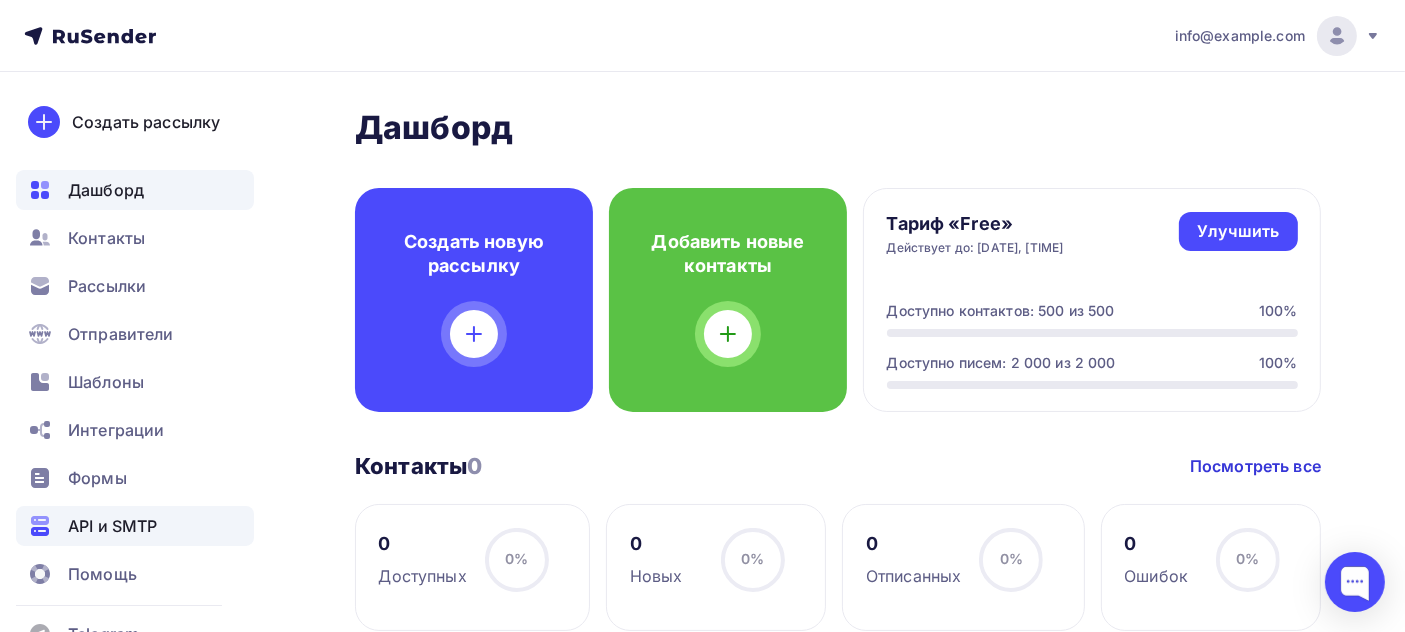 click on "API и SMTP" at bounding box center (112, 526) 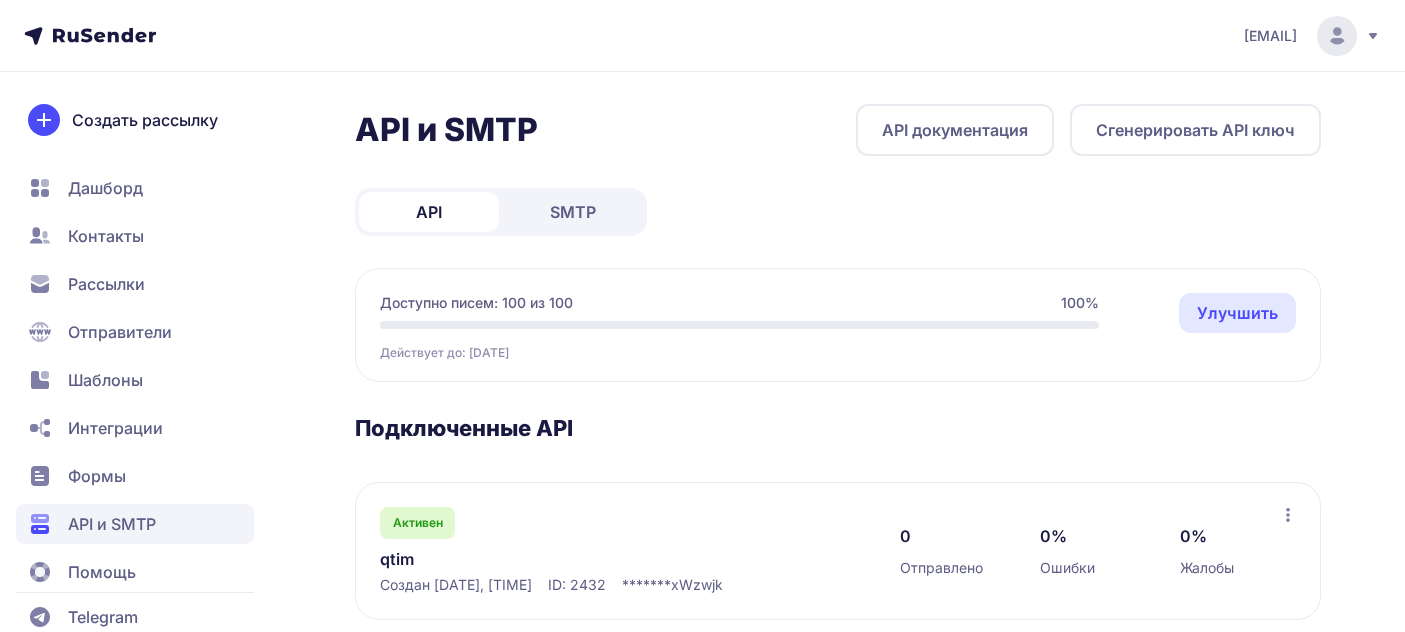 scroll, scrollTop: 0, scrollLeft: 0, axis: both 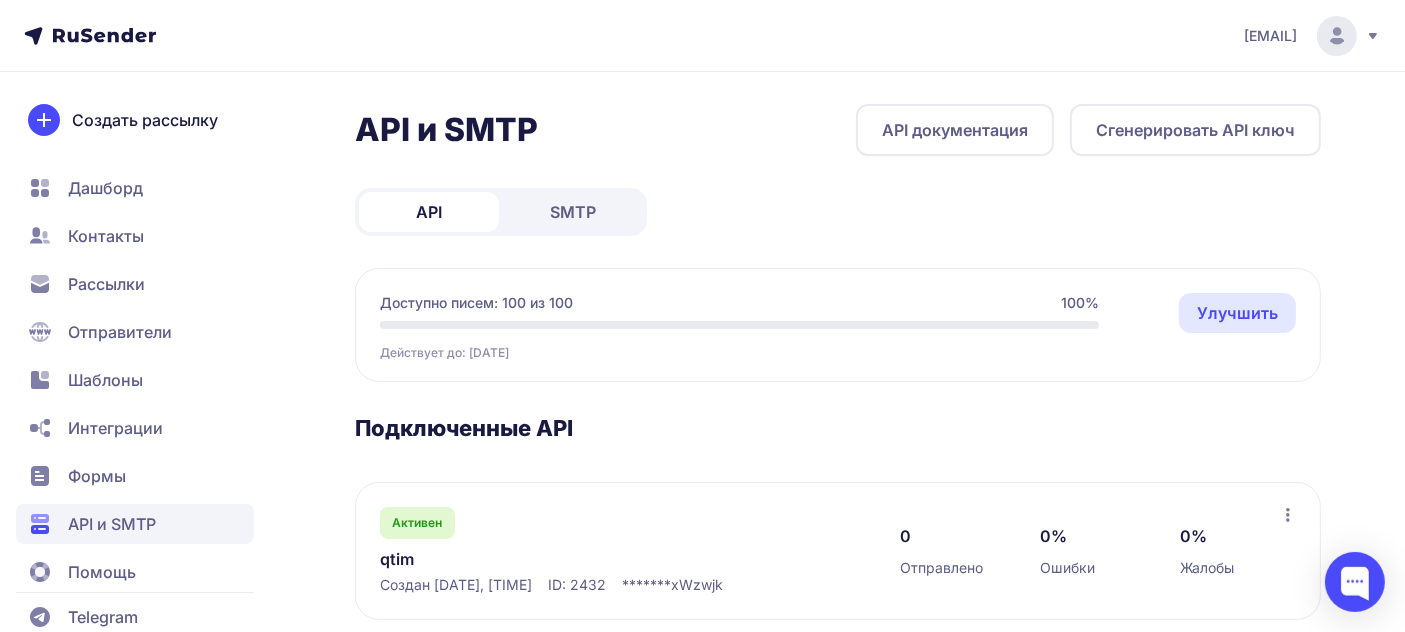 click on "SMTP" 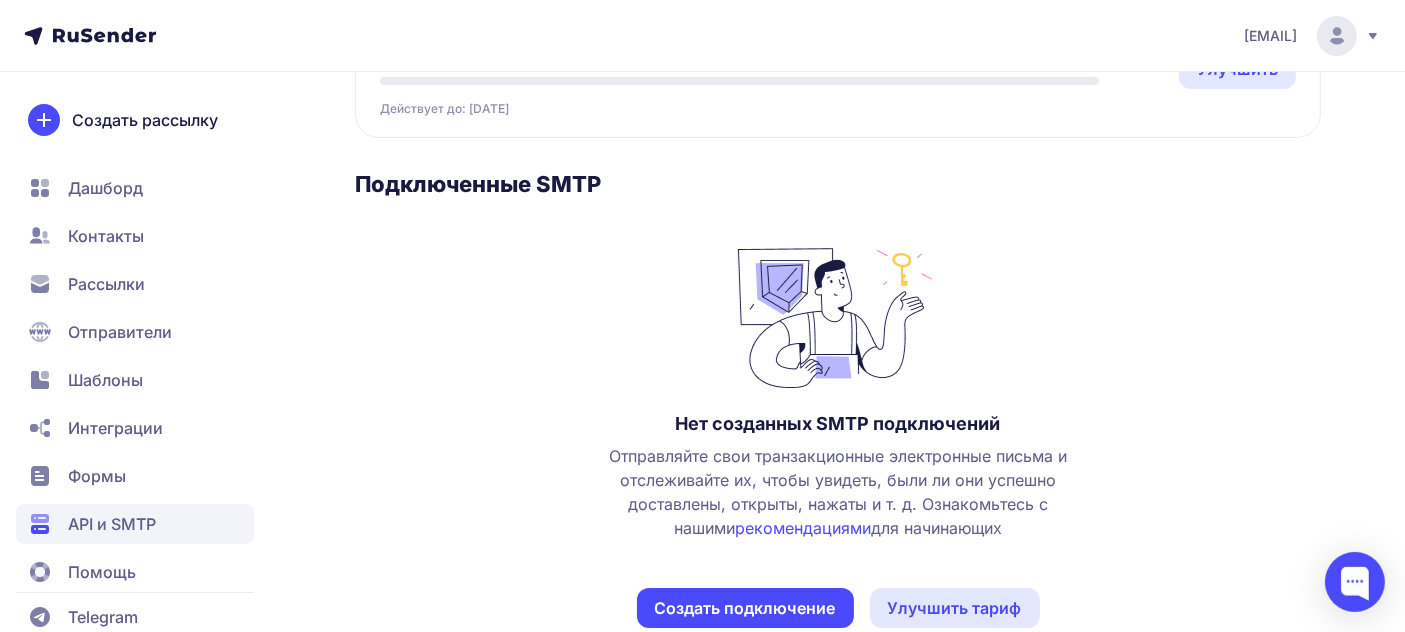 scroll, scrollTop: 285, scrollLeft: 0, axis: vertical 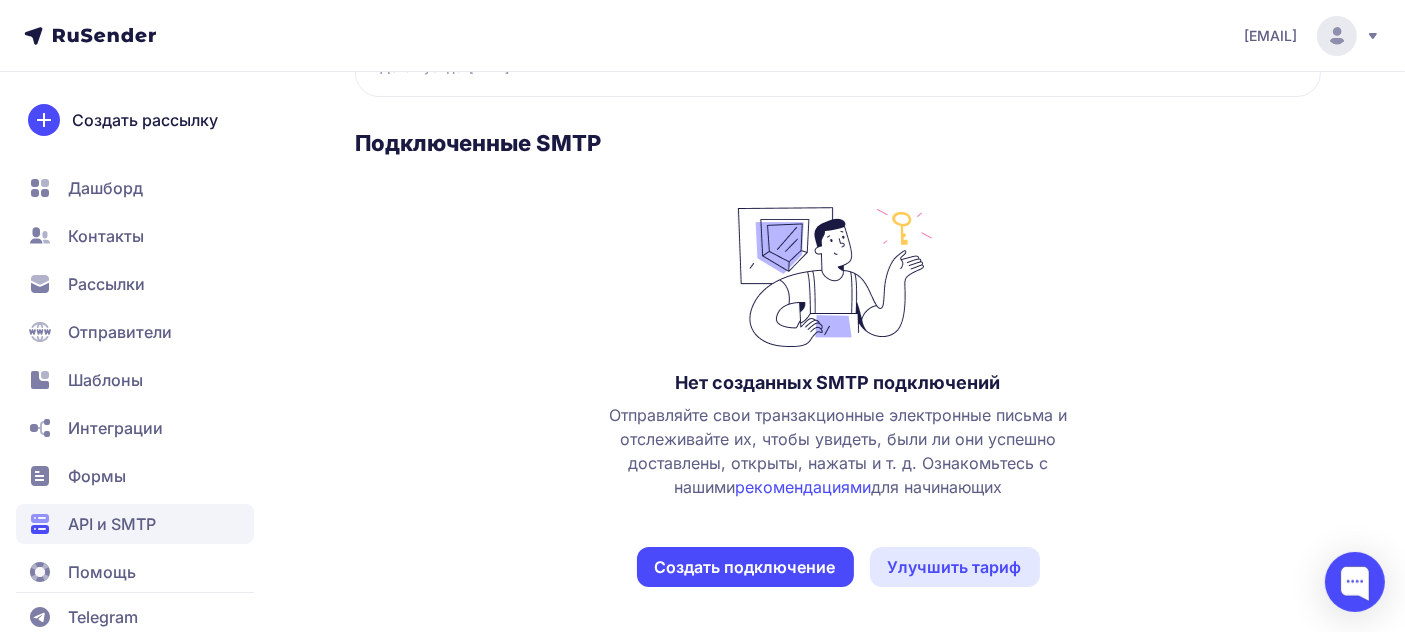 click on "Создать подключение" at bounding box center (745, 567) 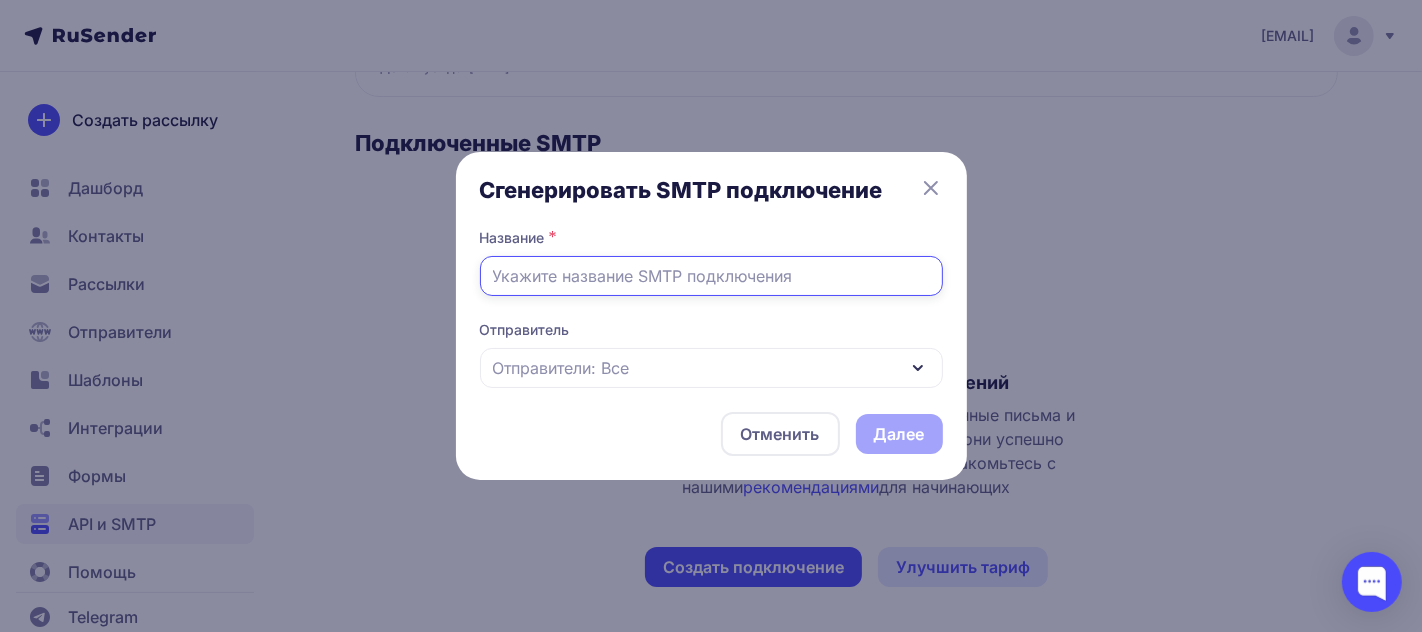 click at bounding box center [711, 276] 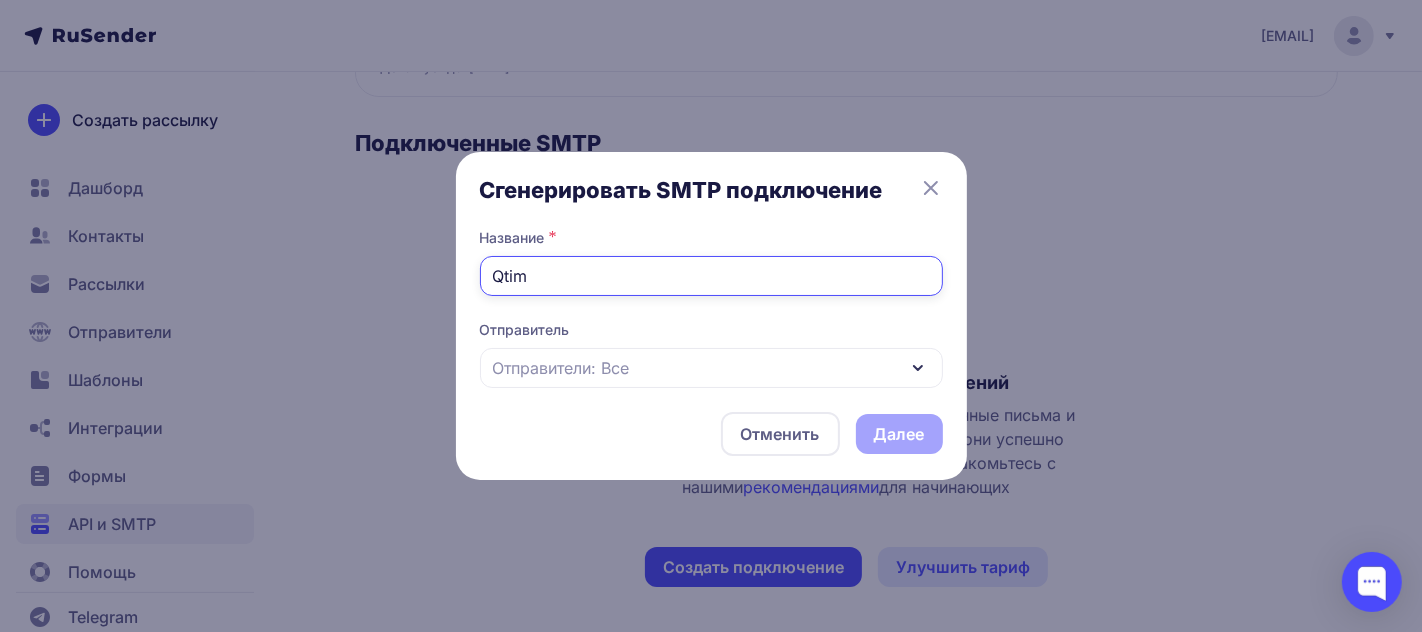 type on "Qtim" 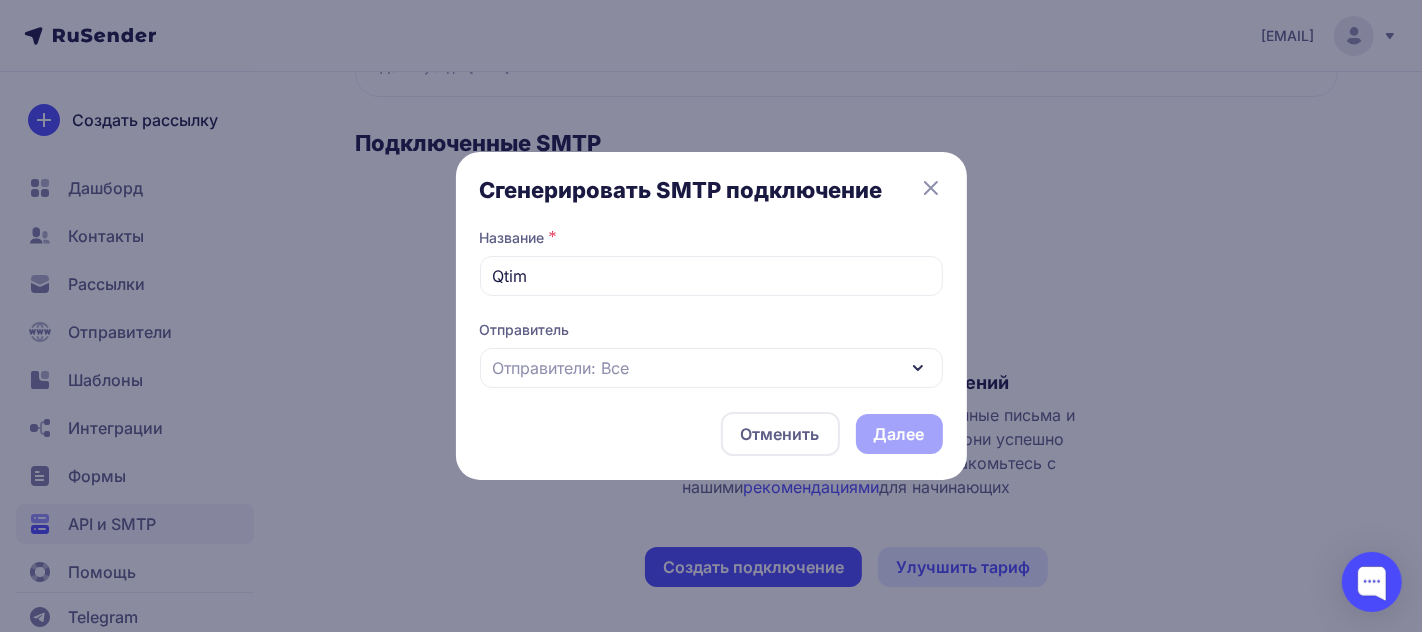 type 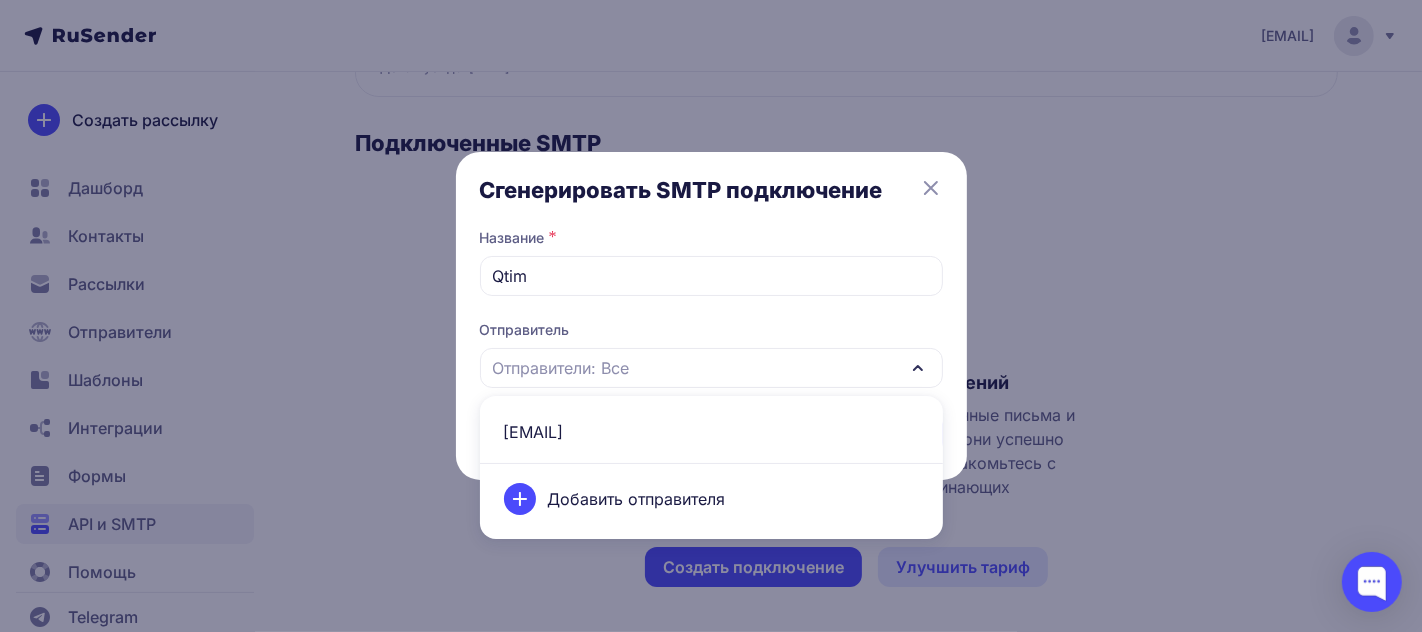 click on "[EMAIL]" 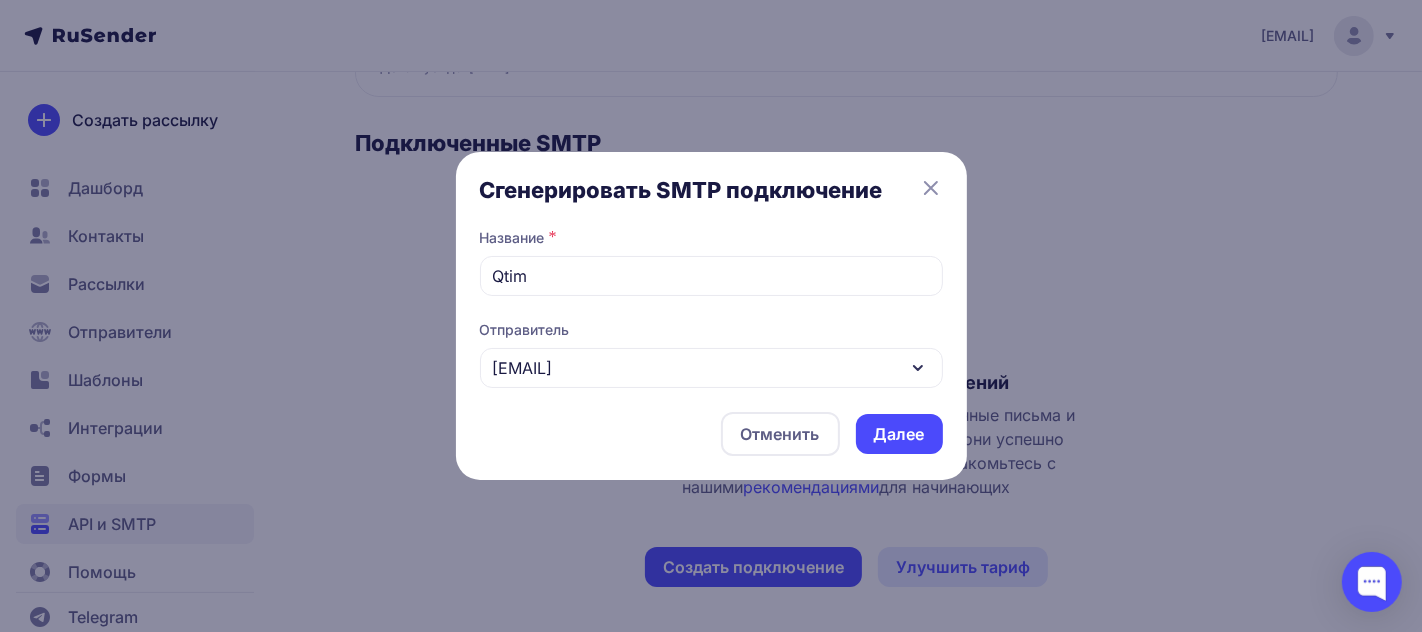 click on "Далее" at bounding box center [899, 434] 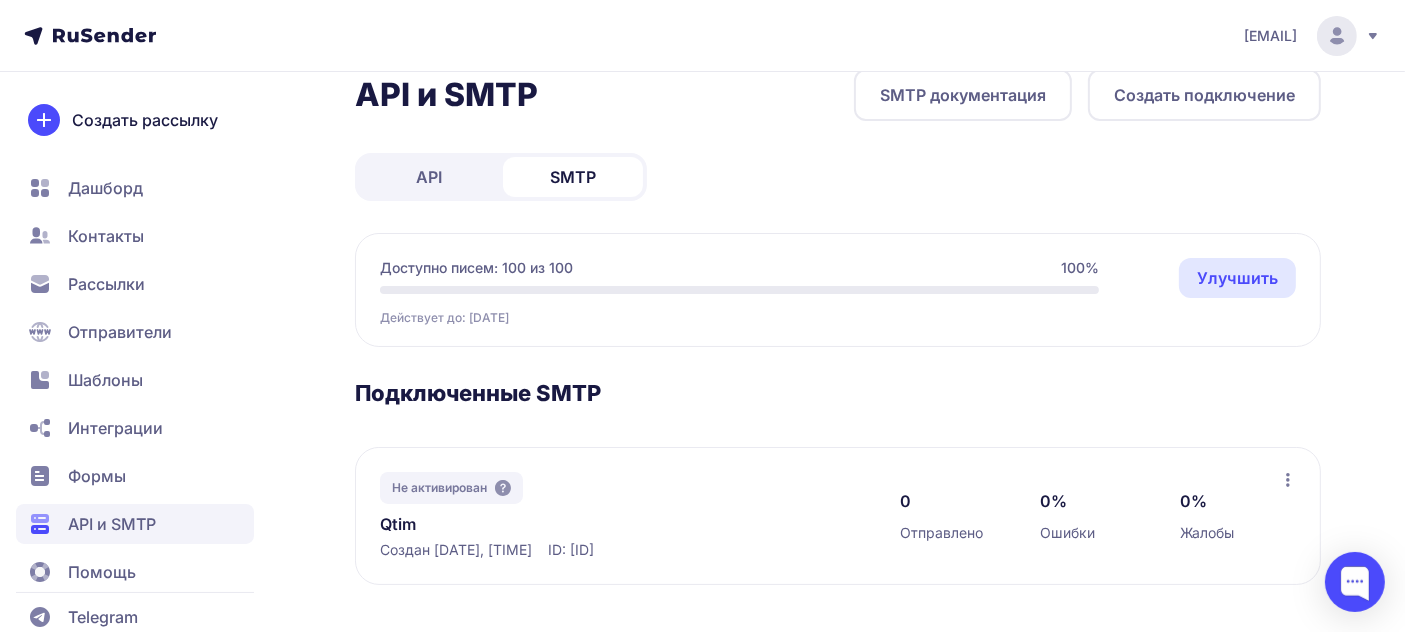 scroll, scrollTop: 34, scrollLeft: 0, axis: vertical 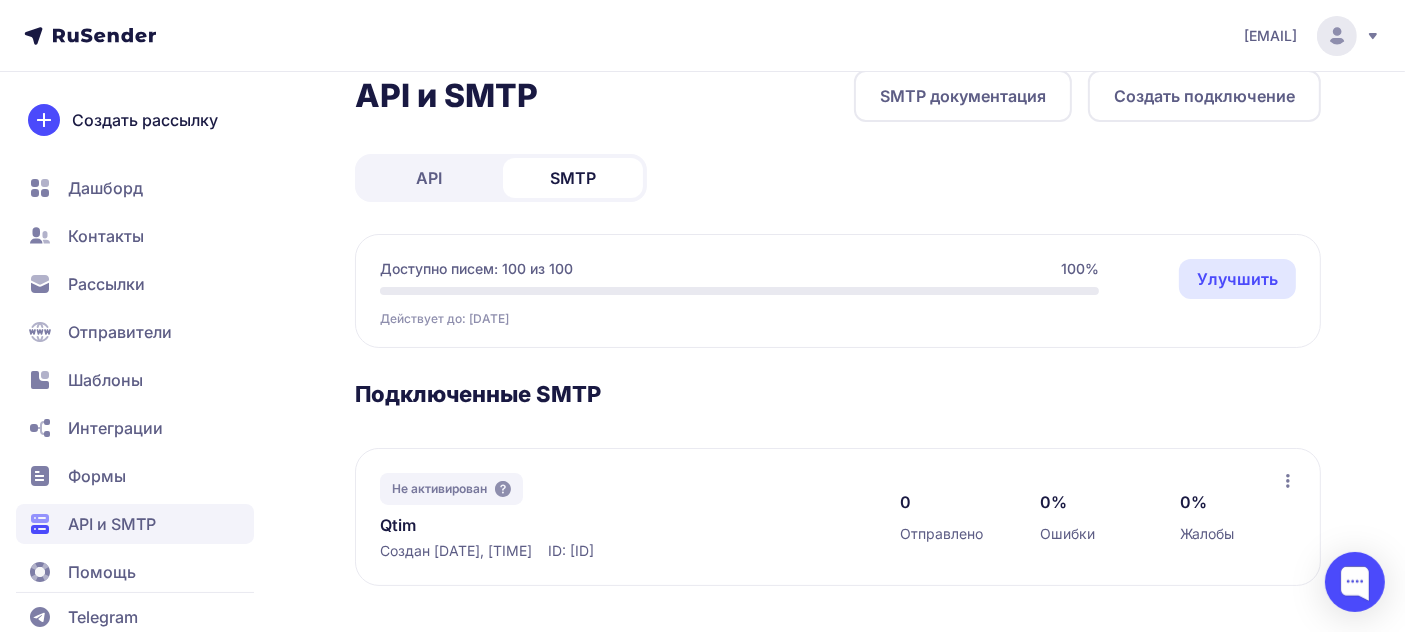 click 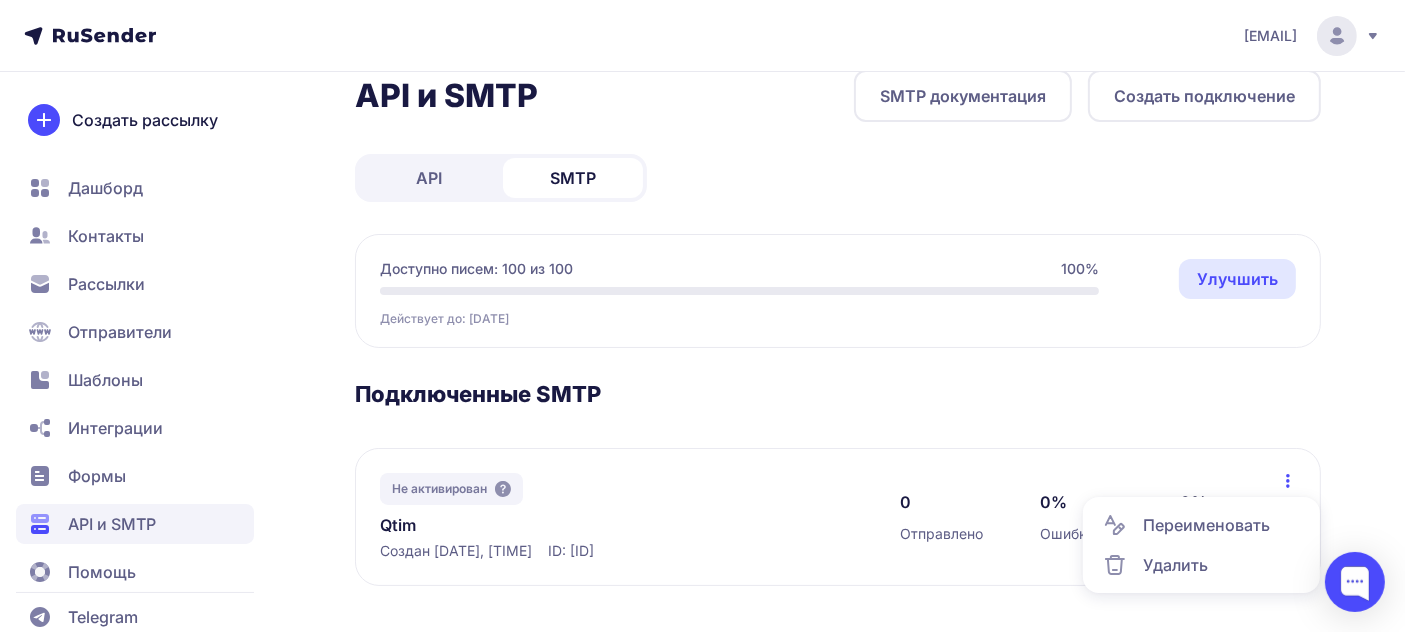 click on "Не активирован Qtim Создан 08.08.2025, 12:21 ID: 2433" at bounding box center (620, 517) 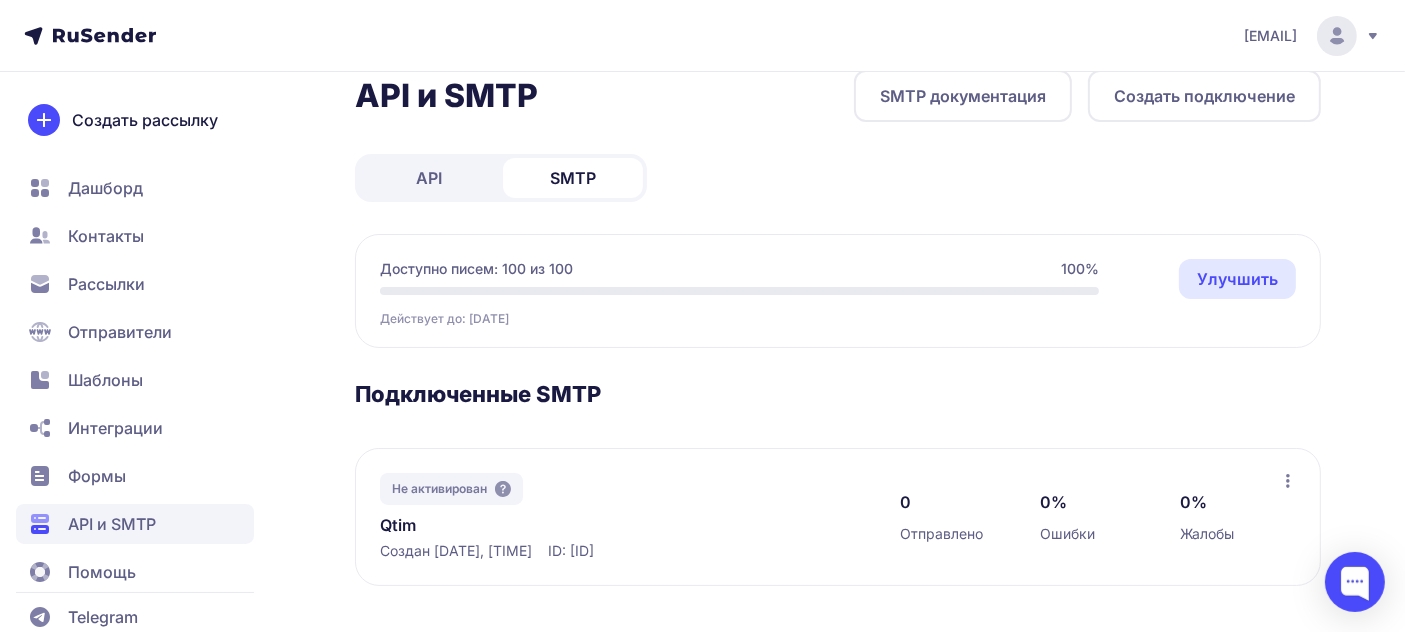 click on "SMTP документация" at bounding box center (963, 96) 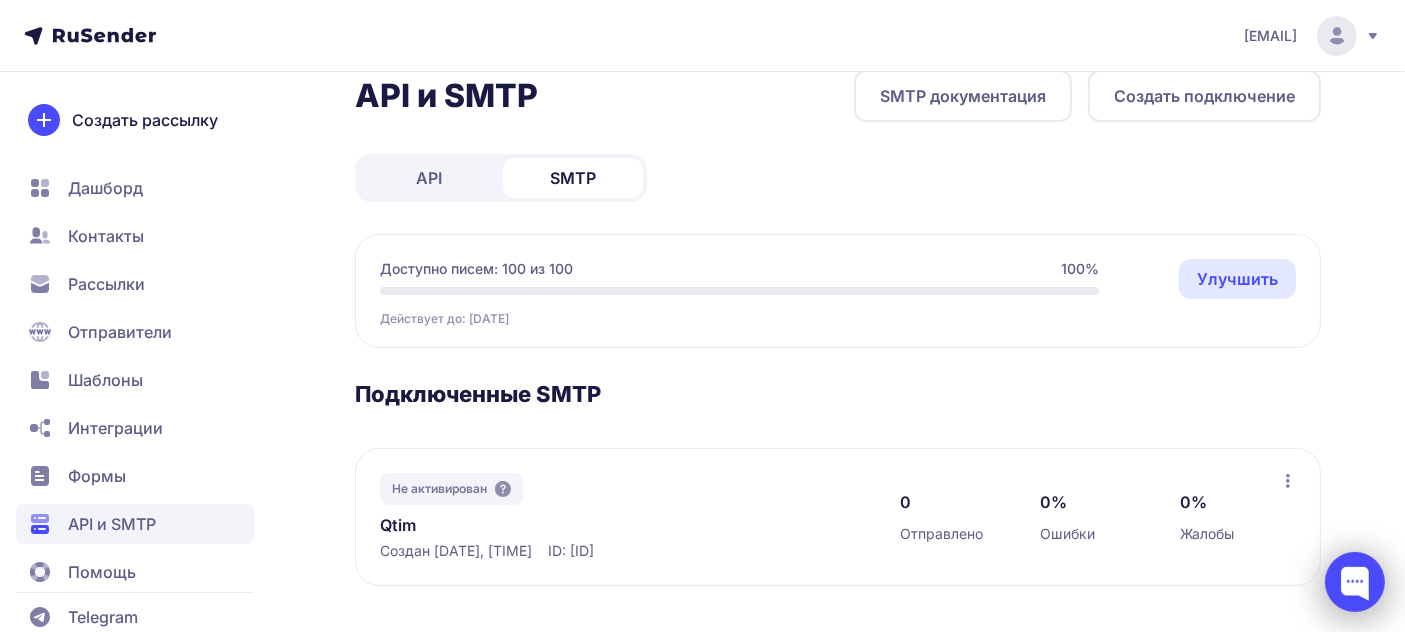 click at bounding box center (1355, 582) 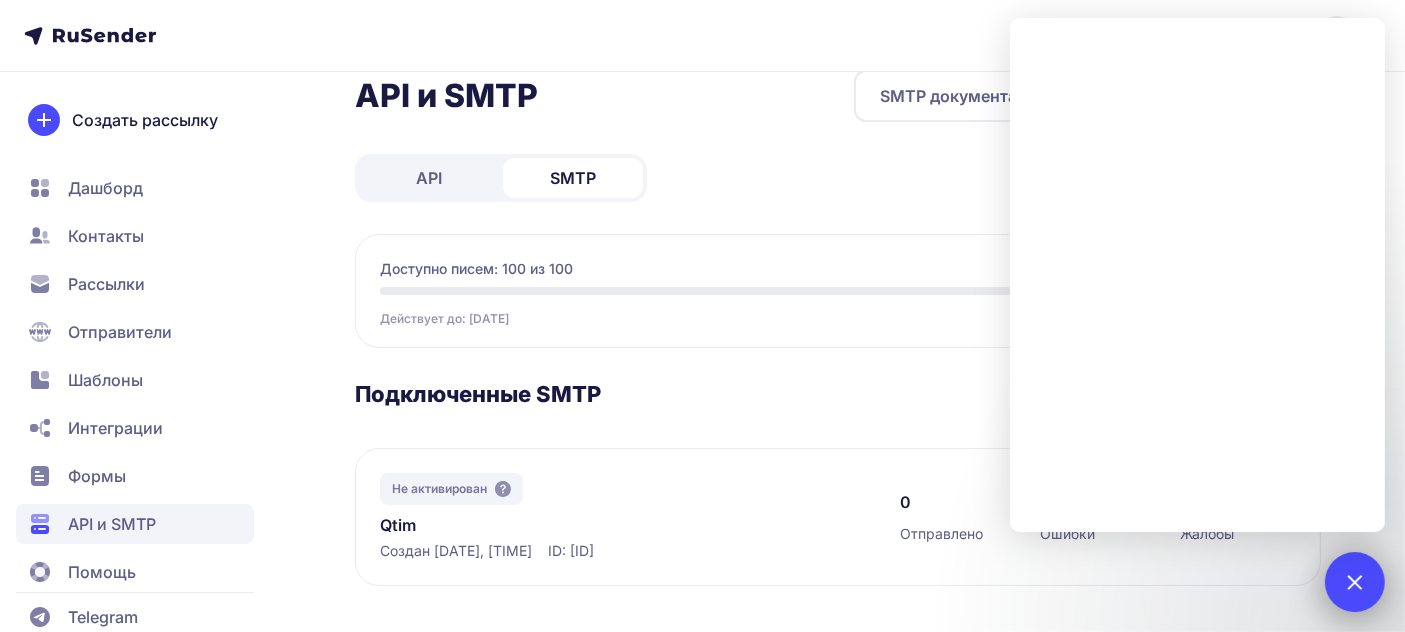 scroll, scrollTop: 35, scrollLeft: 0, axis: vertical 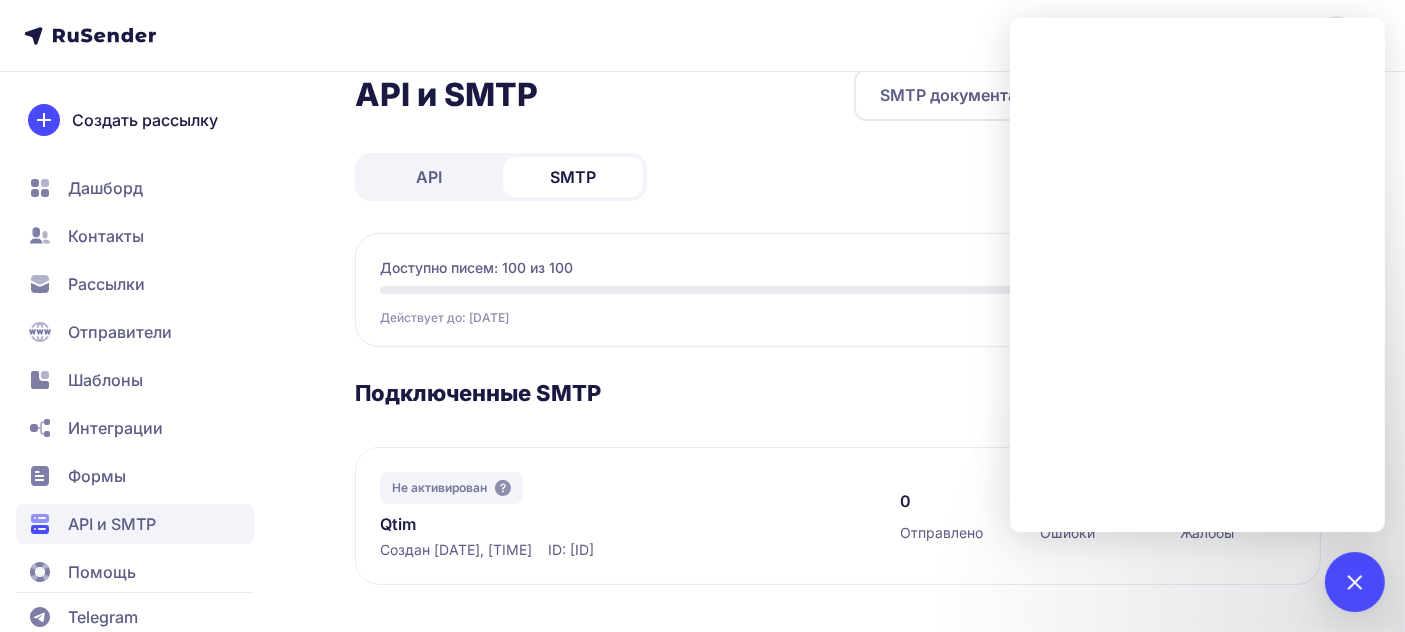 click on "Подключенные SMTP" at bounding box center (838, 393) 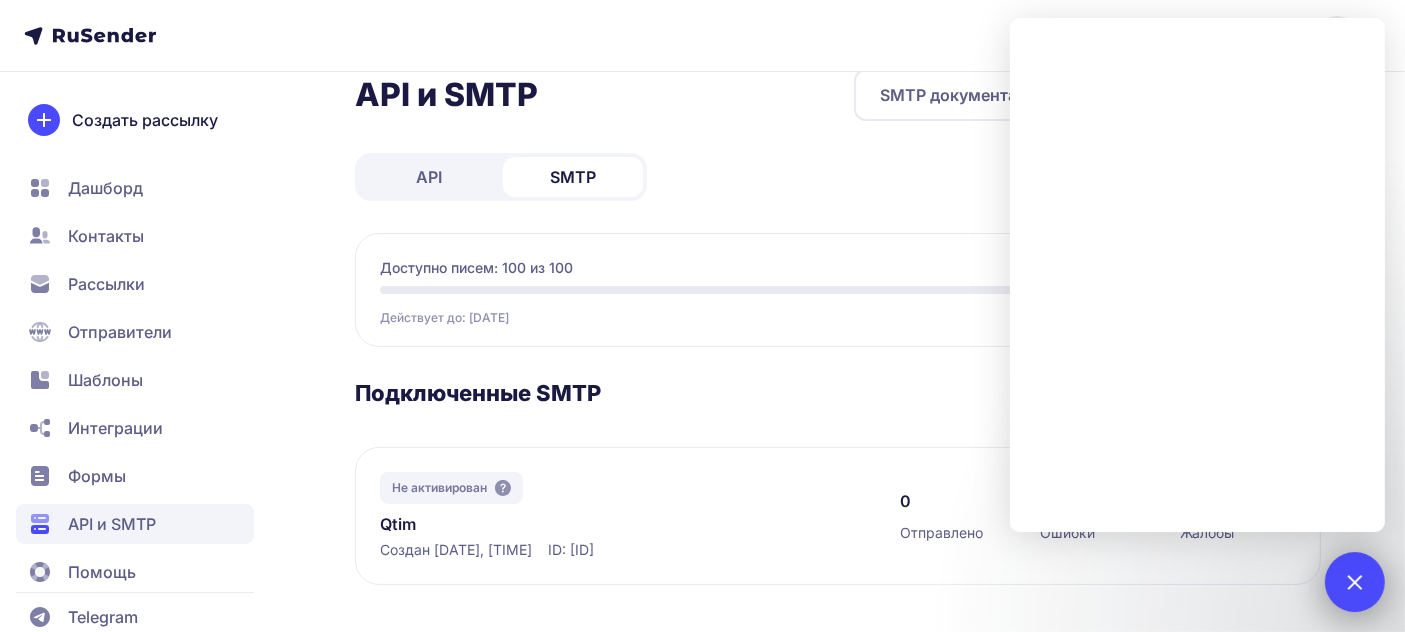 click at bounding box center (1354, 581) 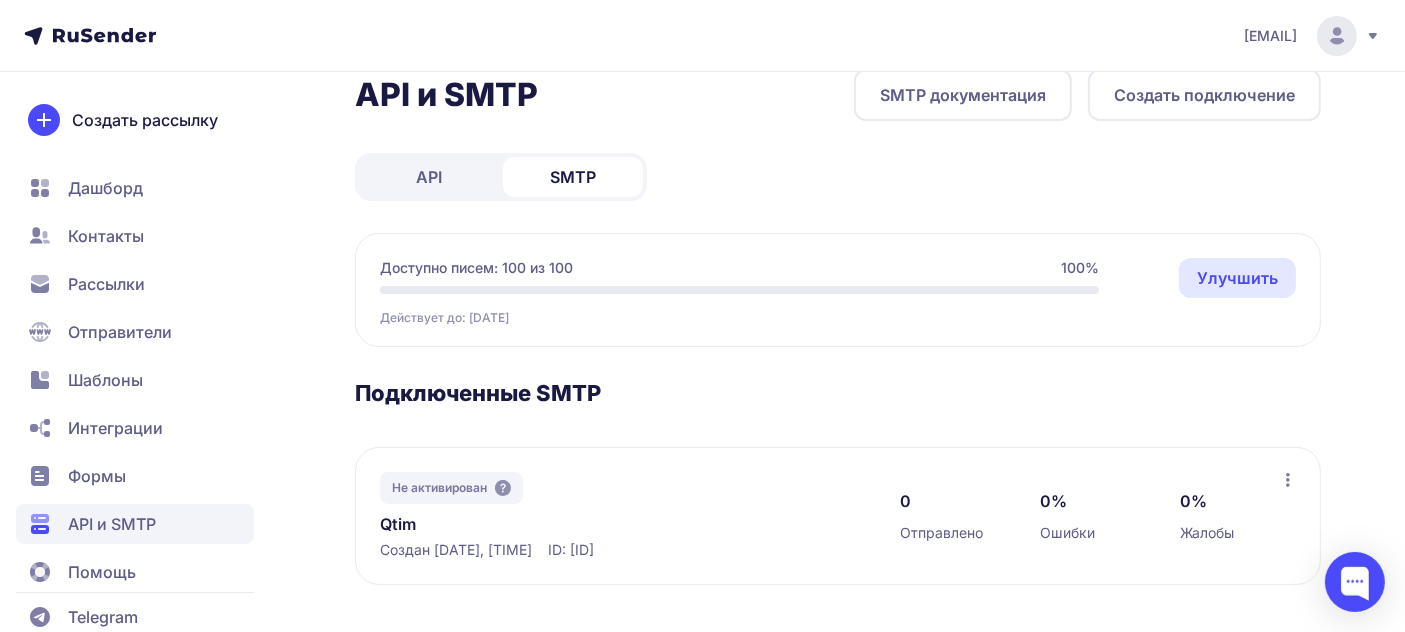 click on "SMTP документация" at bounding box center (963, 95) 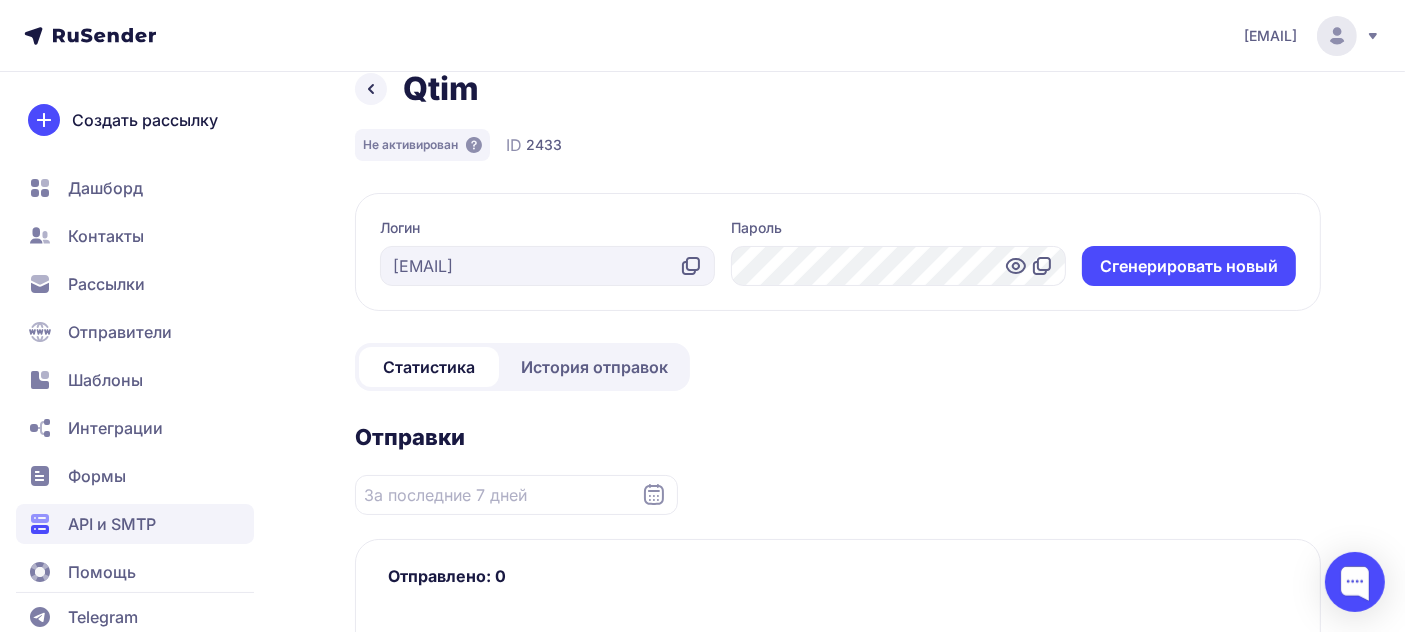 scroll, scrollTop: 0, scrollLeft: 0, axis: both 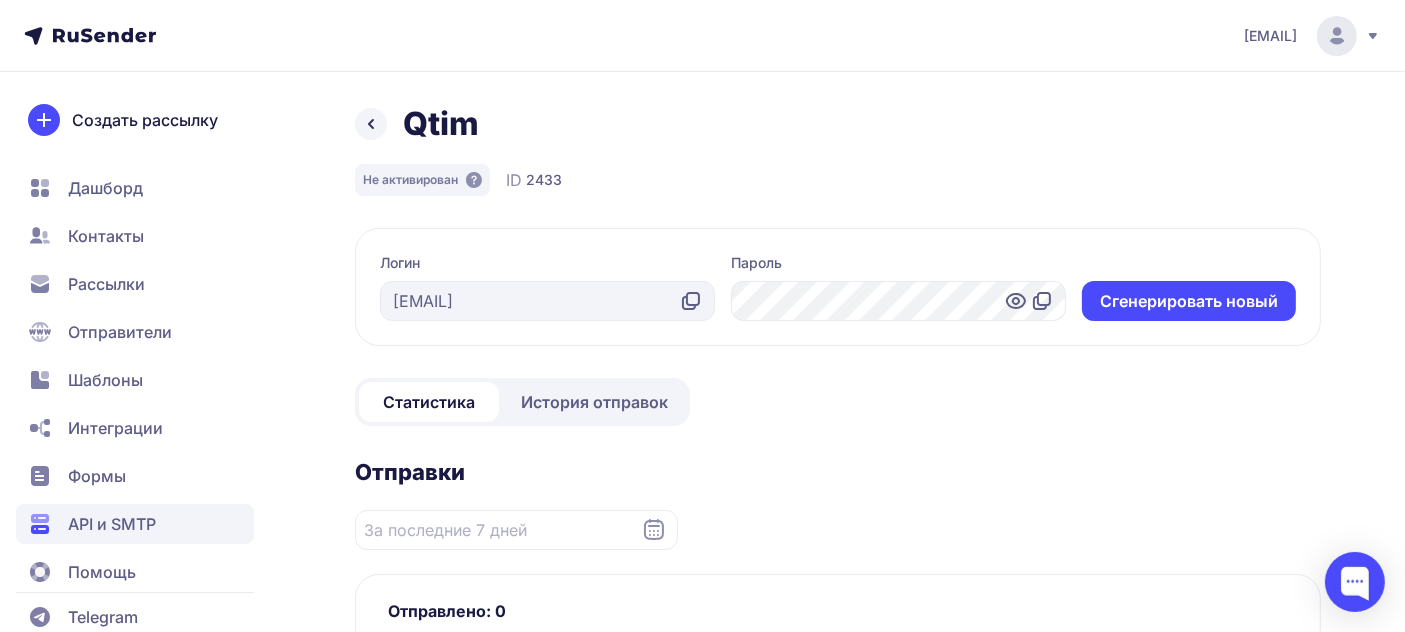 click 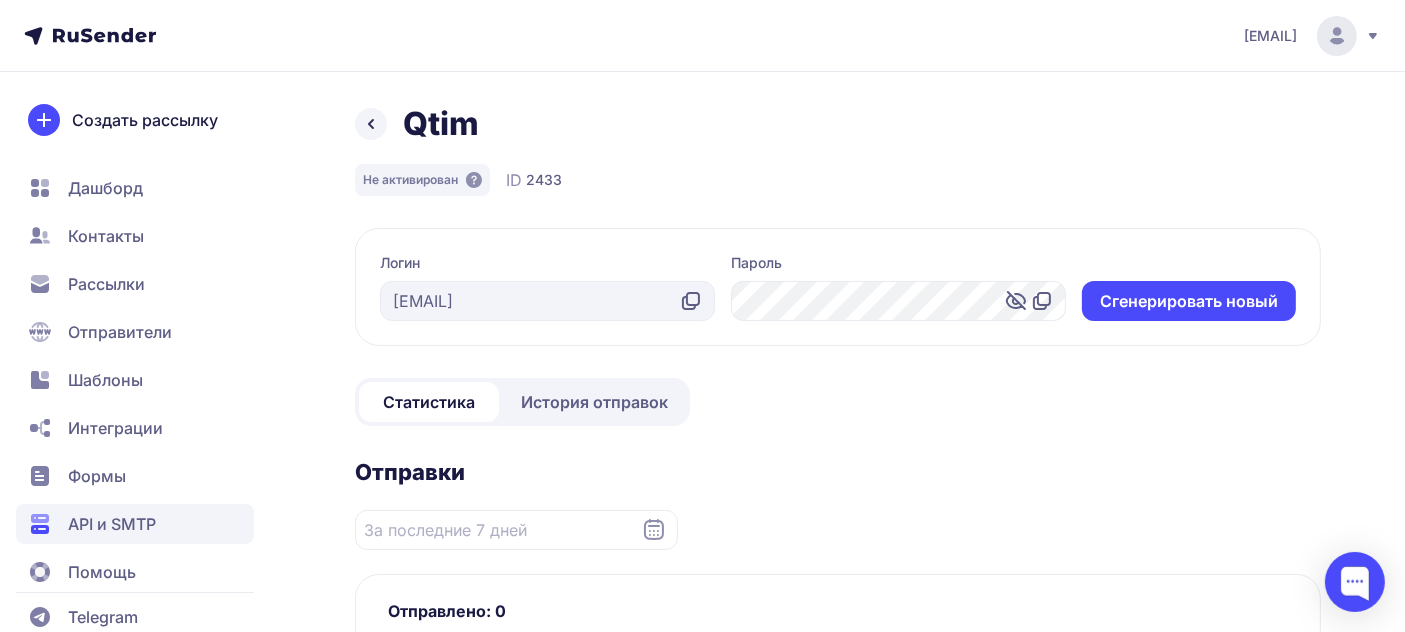 click 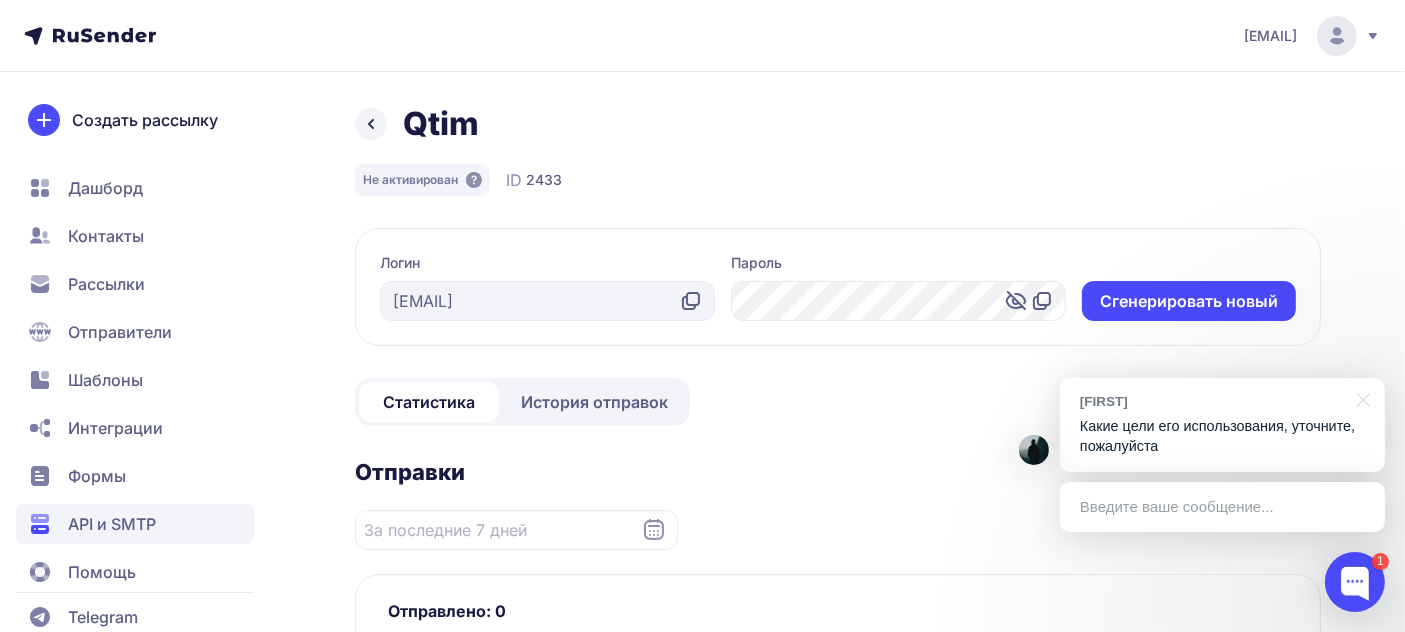 click 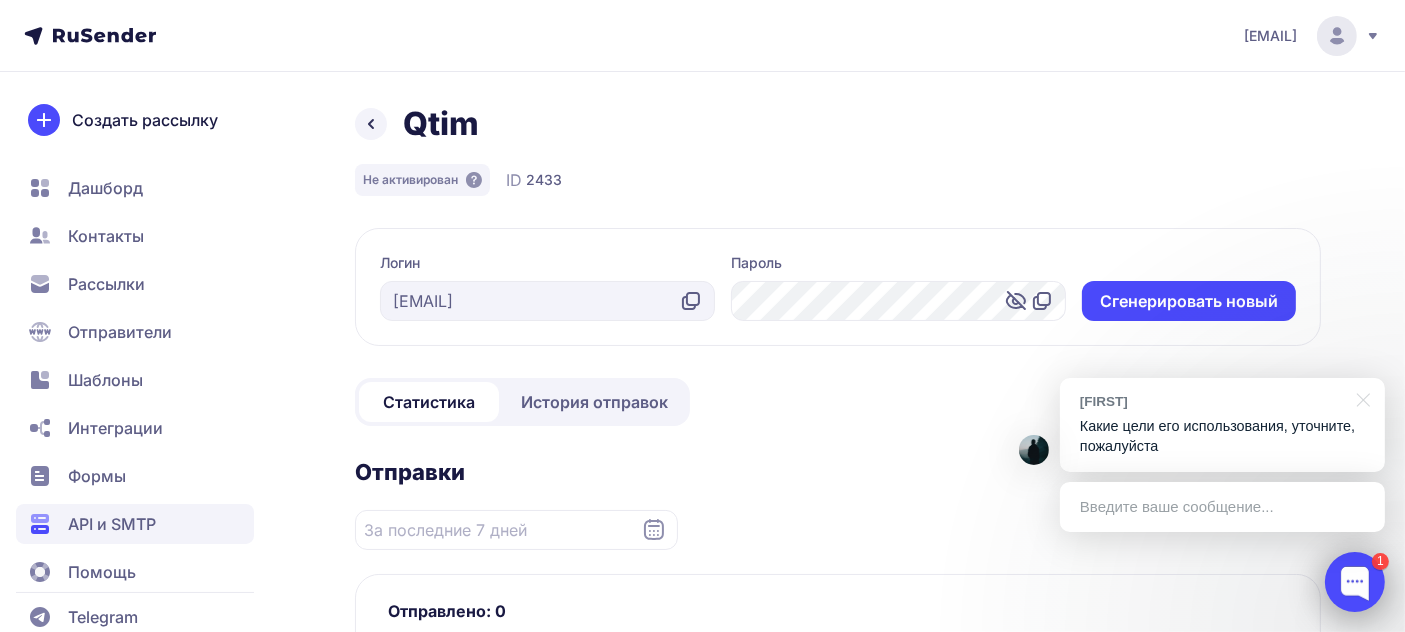click at bounding box center (1355, 582) 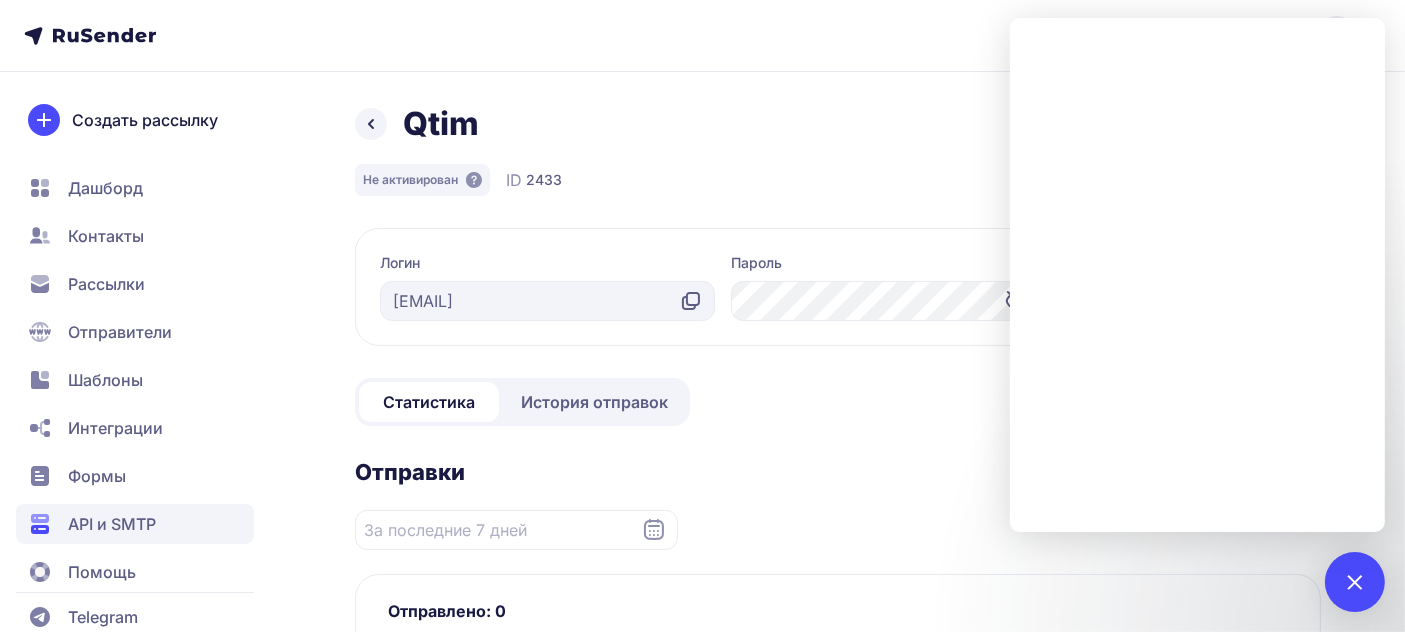 click on "Qtim" at bounding box center (838, 124) 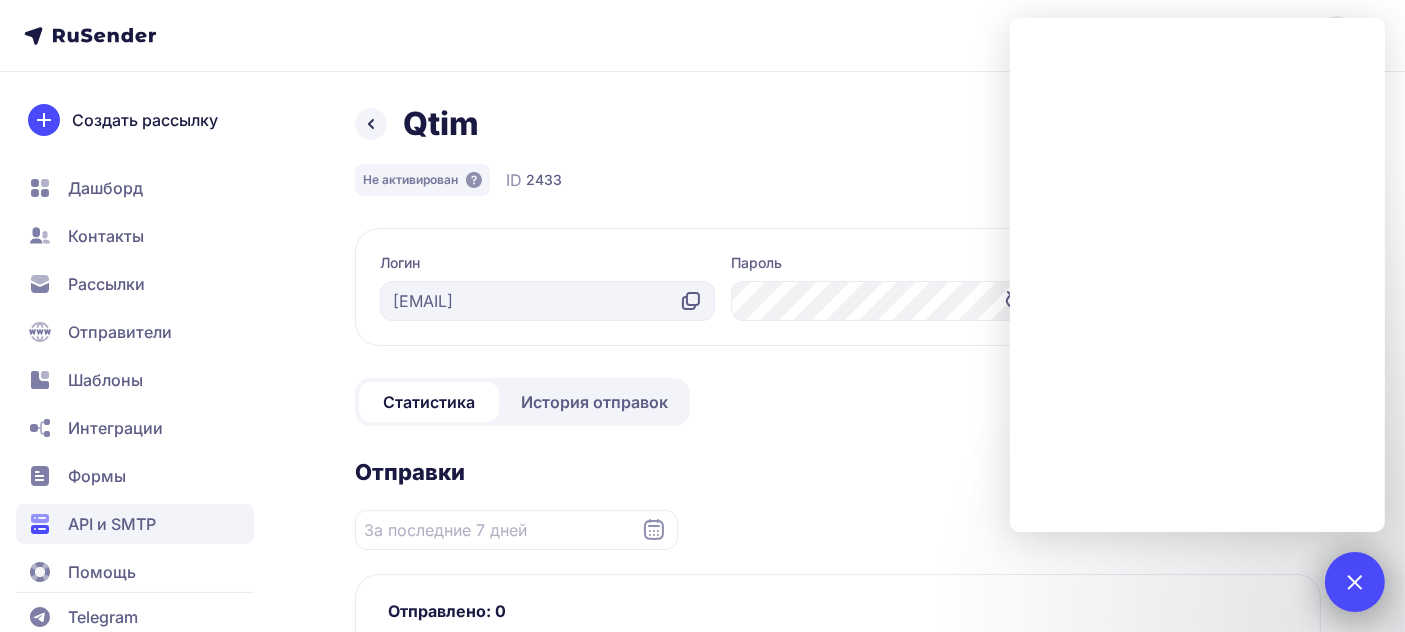 click at bounding box center (1354, 581) 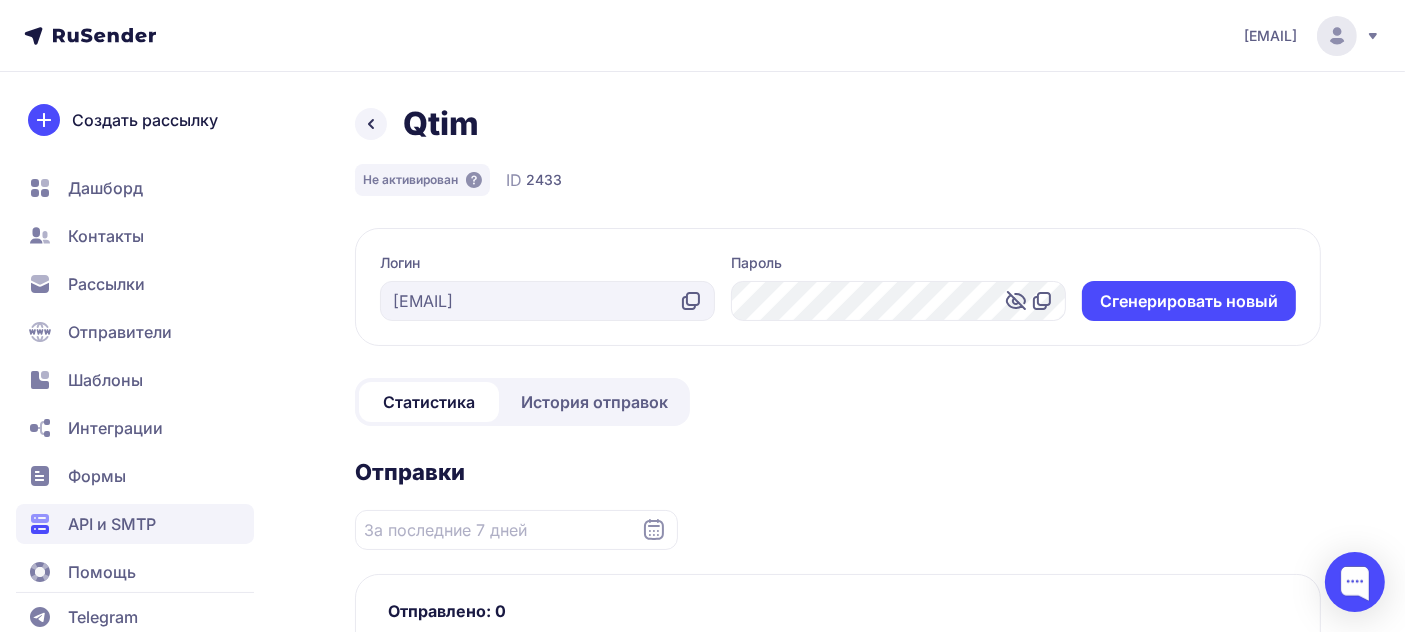 scroll, scrollTop: 1, scrollLeft: 0, axis: vertical 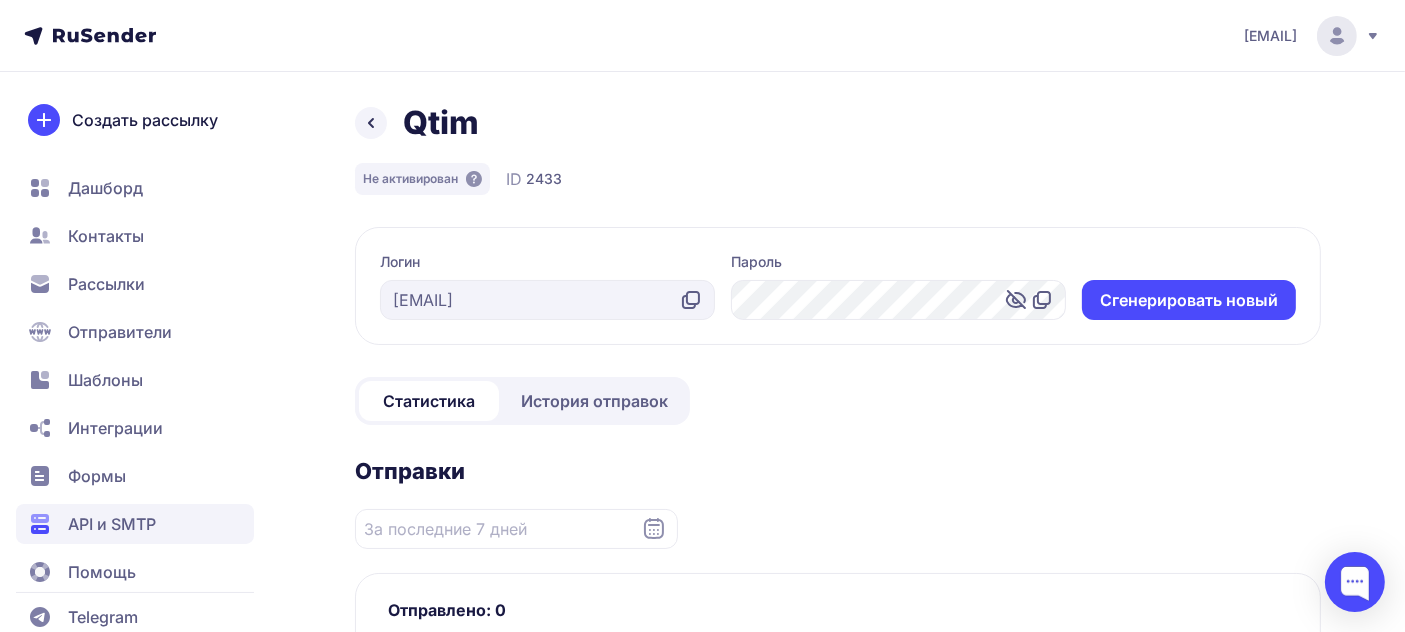 click 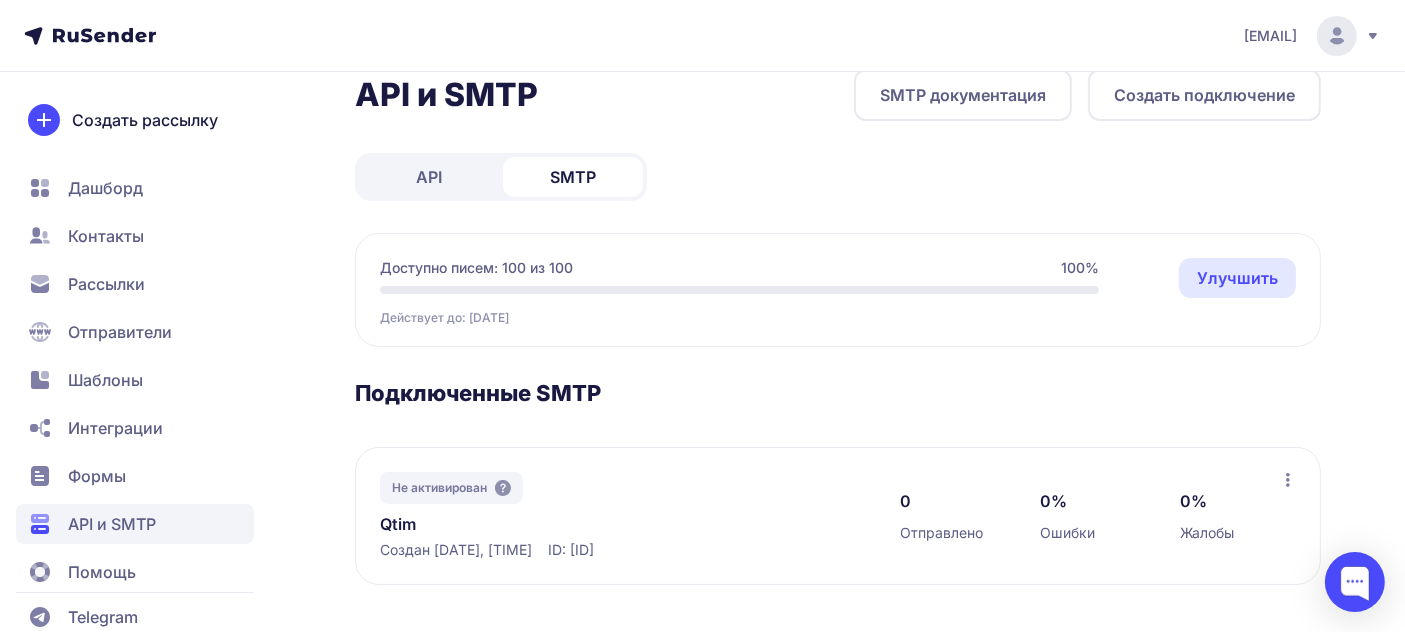 scroll, scrollTop: 34, scrollLeft: 0, axis: vertical 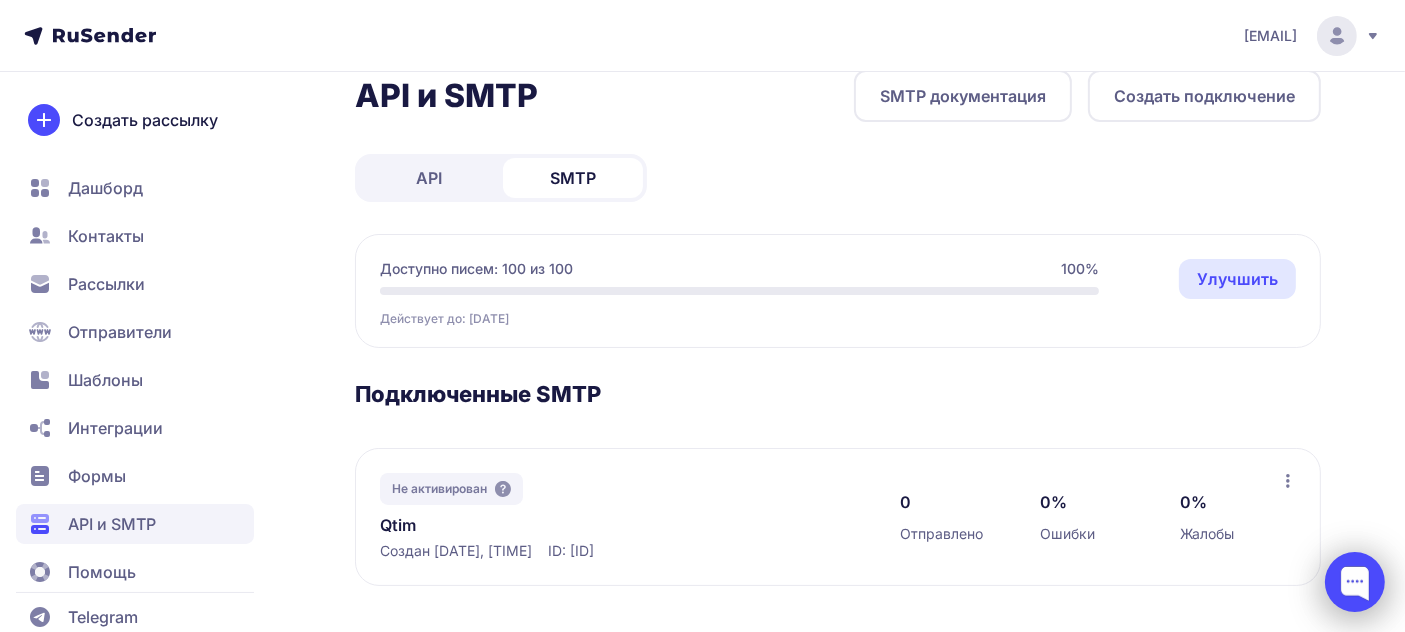 click at bounding box center (1355, 582) 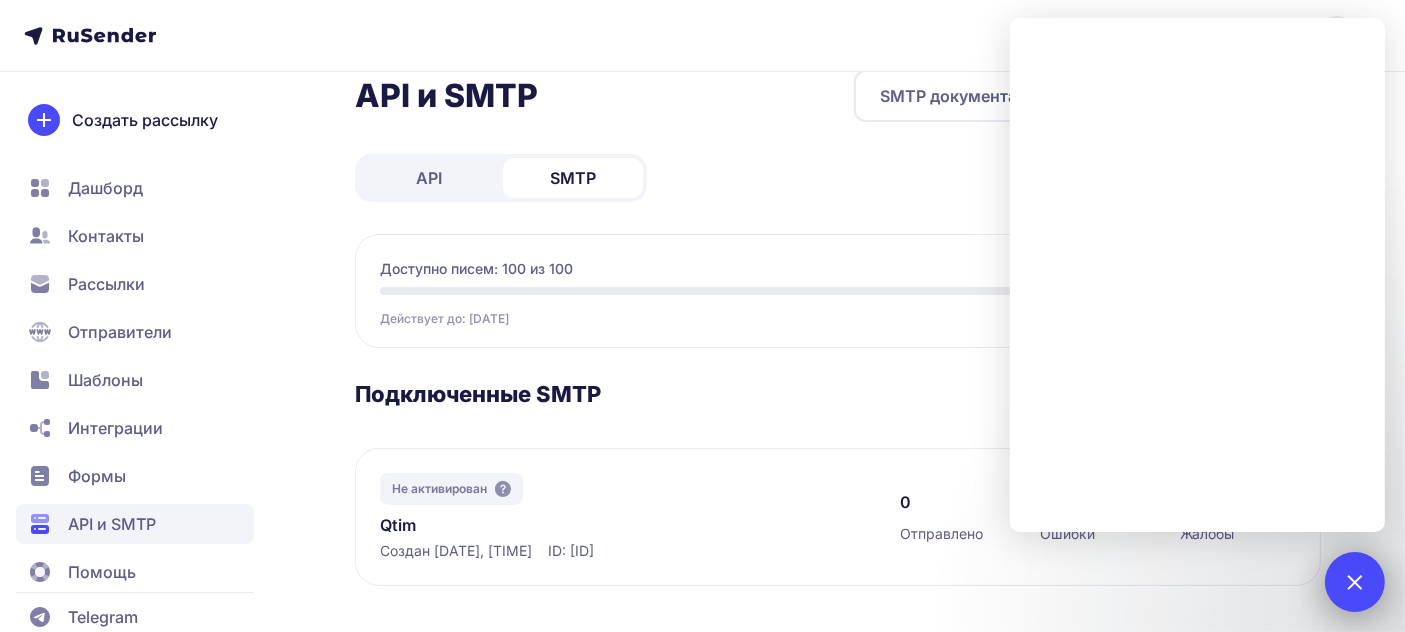 click on "1" at bounding box center [1355, 582] 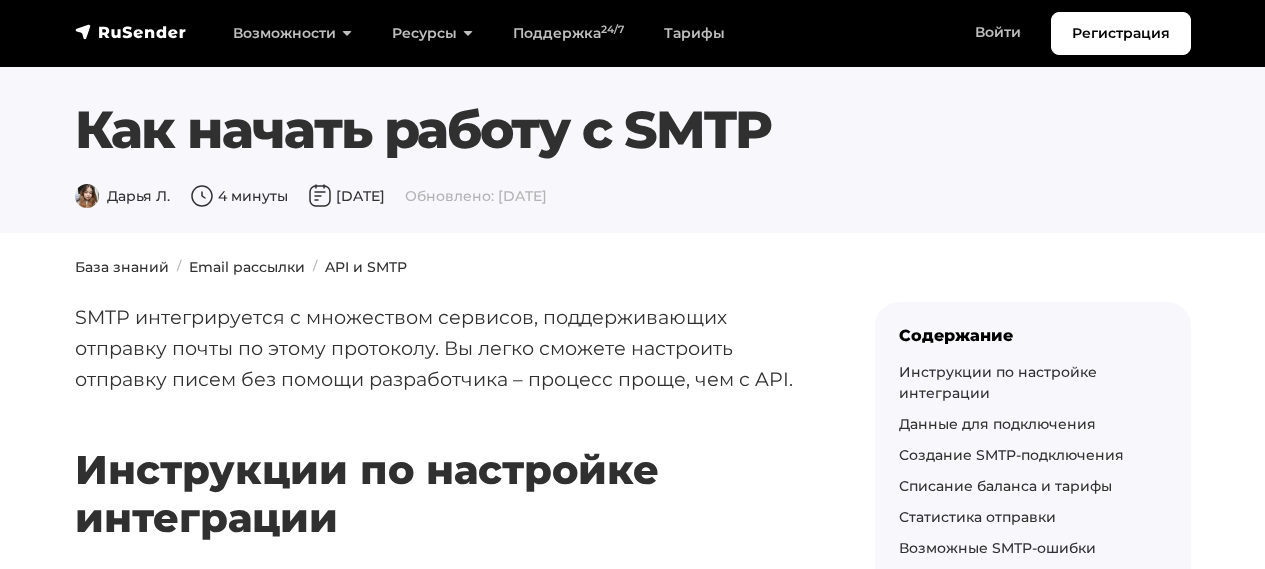 scroll, scrollTop: 0, scrollLeft: 0, axis: both 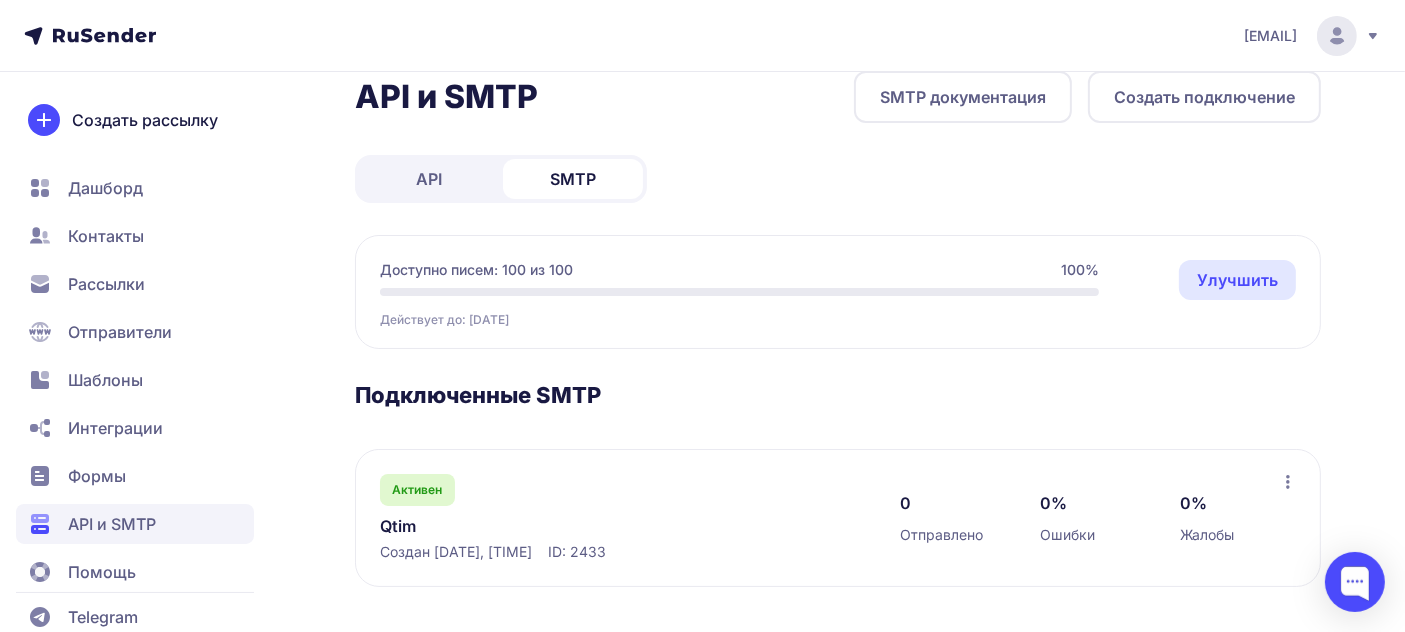 click on "API" at bounding box center (429, 179) 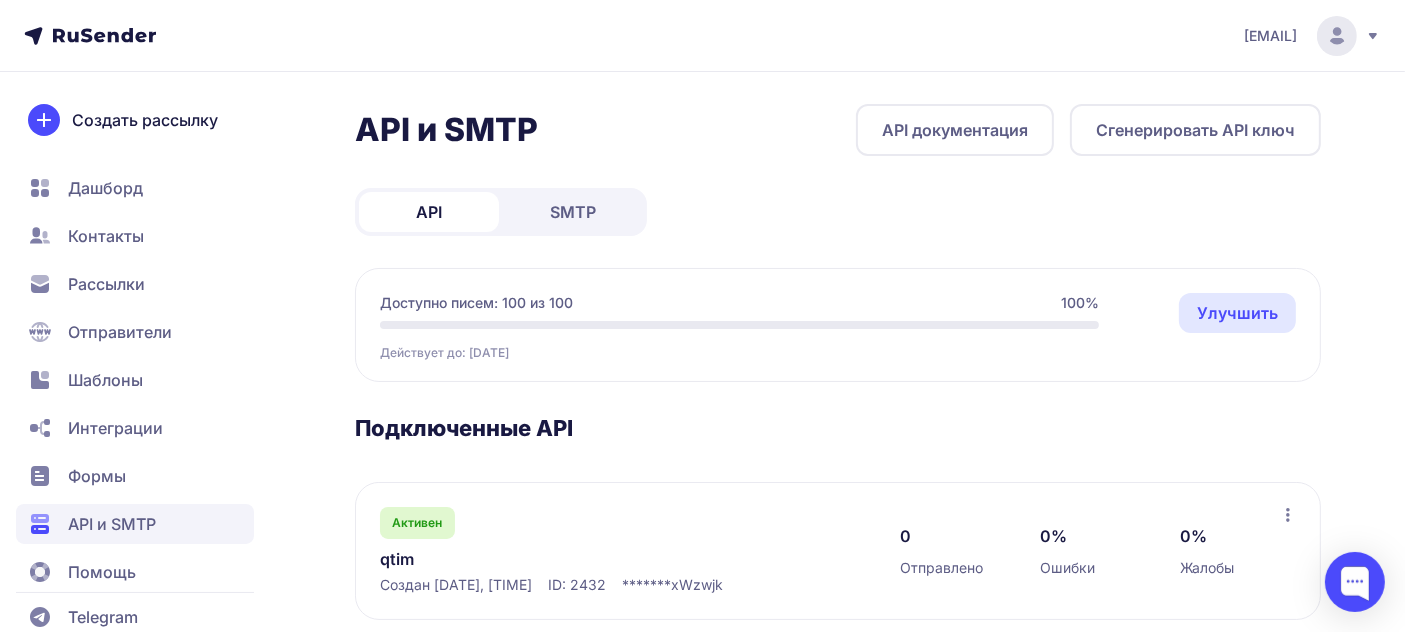 click on "SMTP" at bounding box center [573, 212] 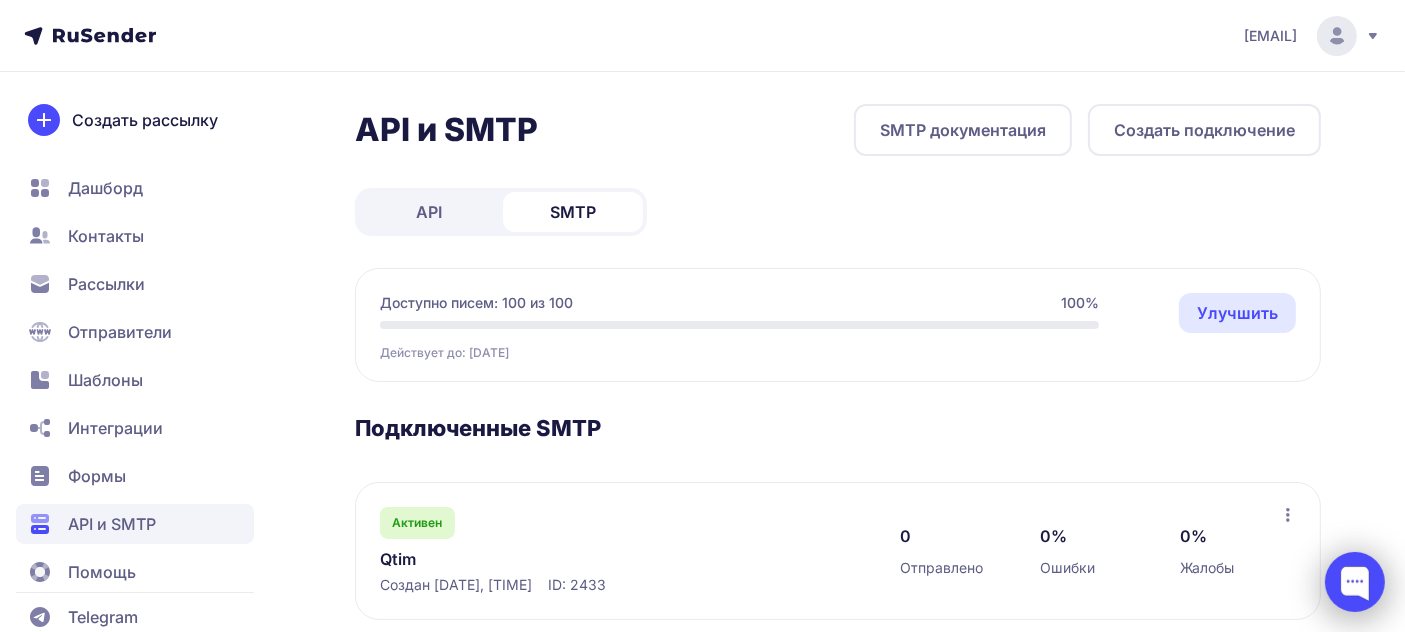 click at bounding box center [1355, 582] 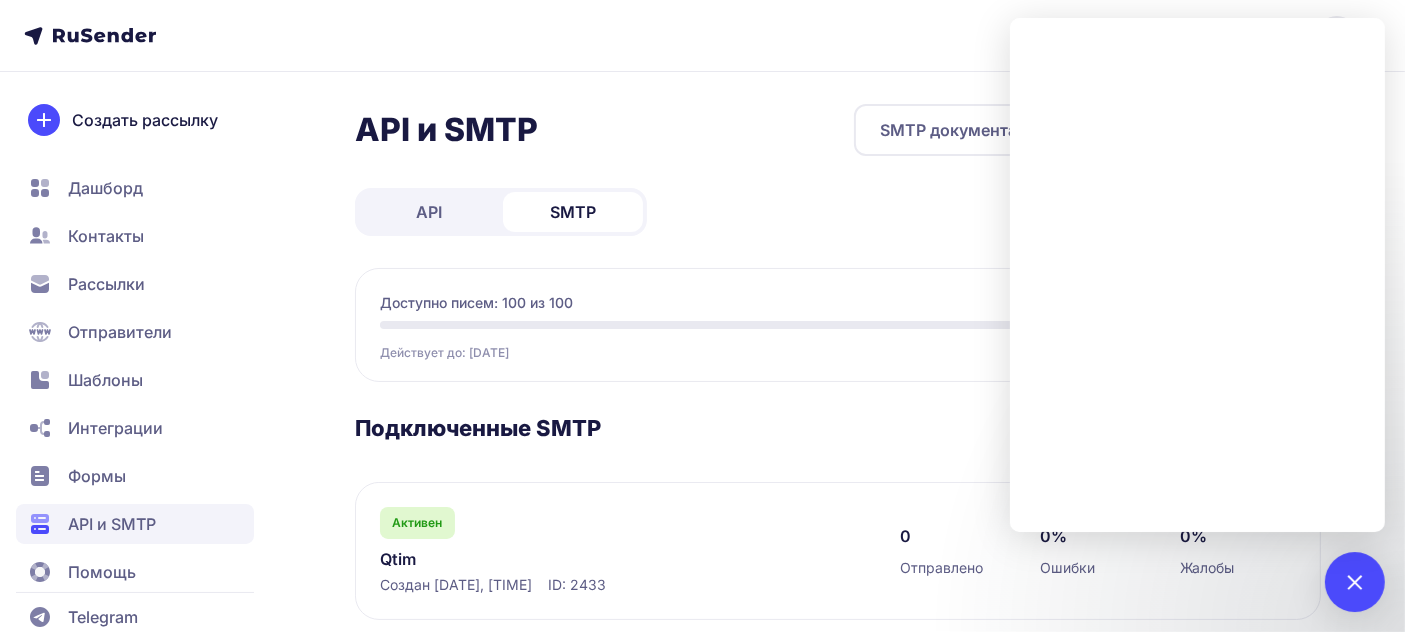click on "[EMAIL]" at bounding box center [702, 36] 